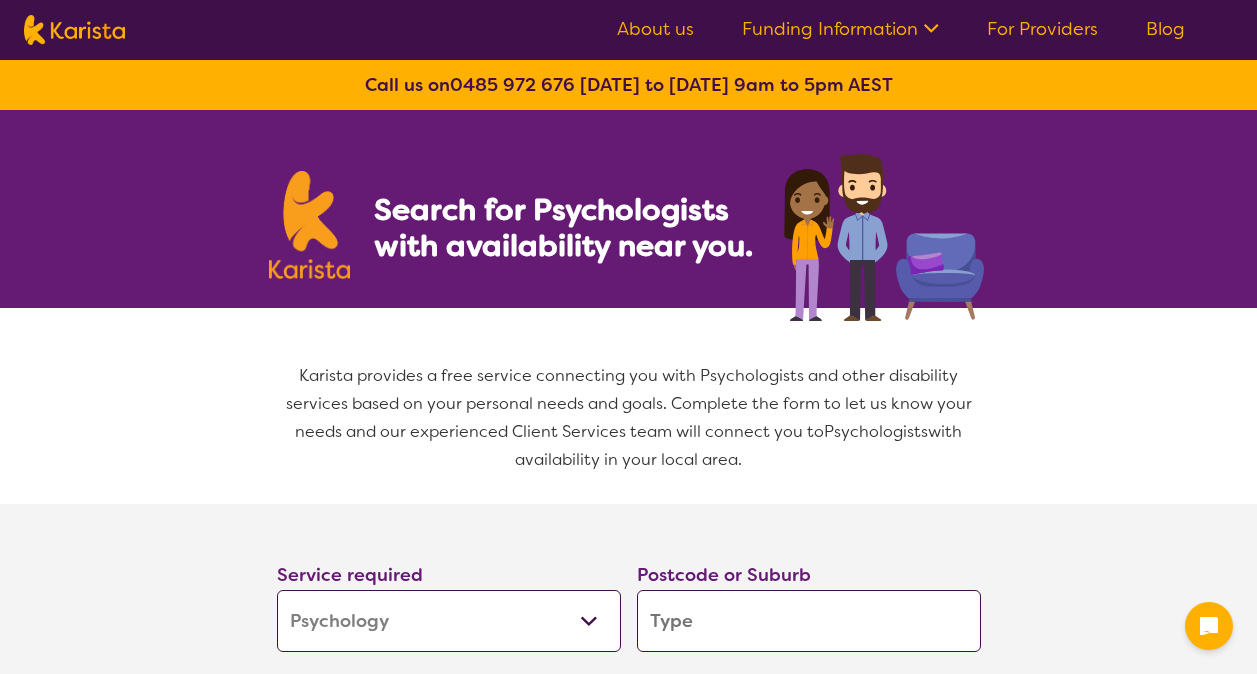 select on "Psychology" 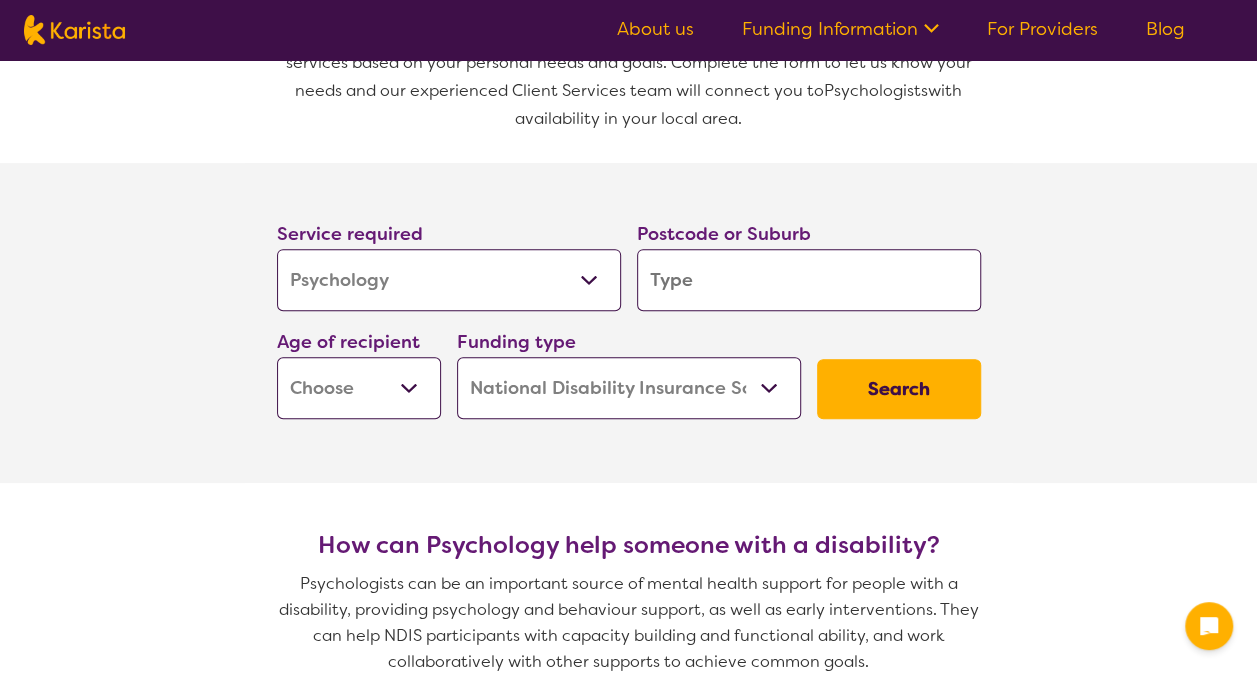 scroll, scrollTop: 342, scrollLeft: 0, axis: vertical 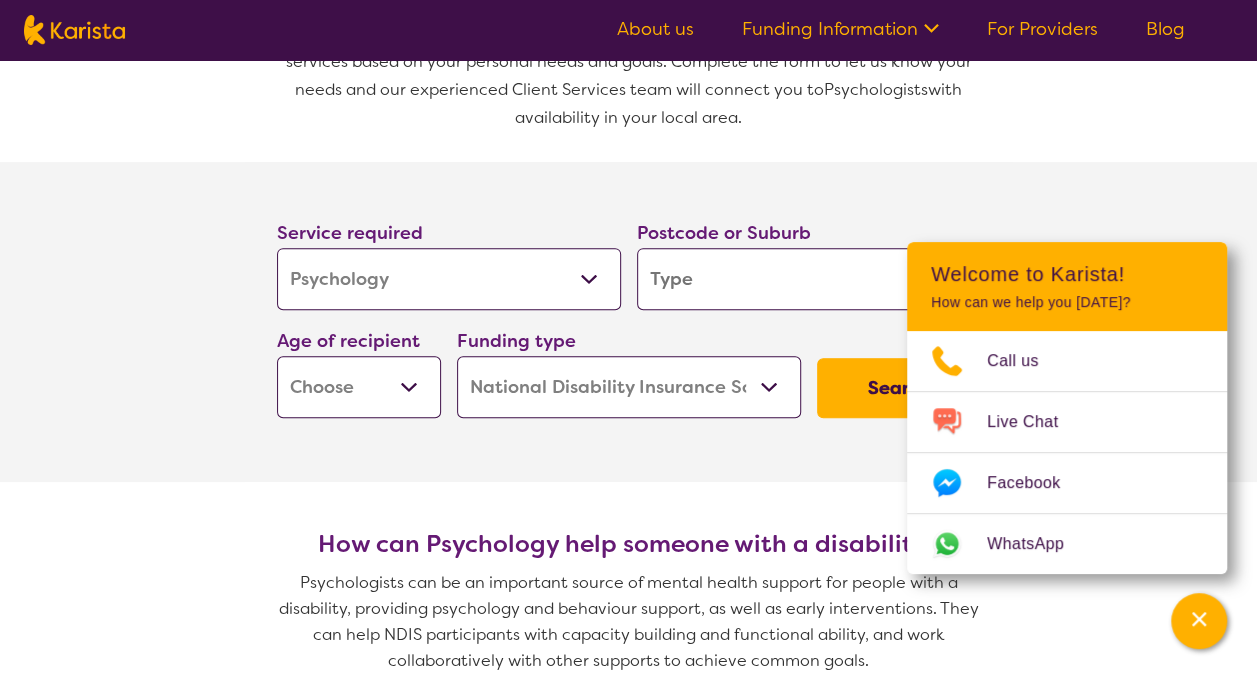 click at bounding box center (809, 279) 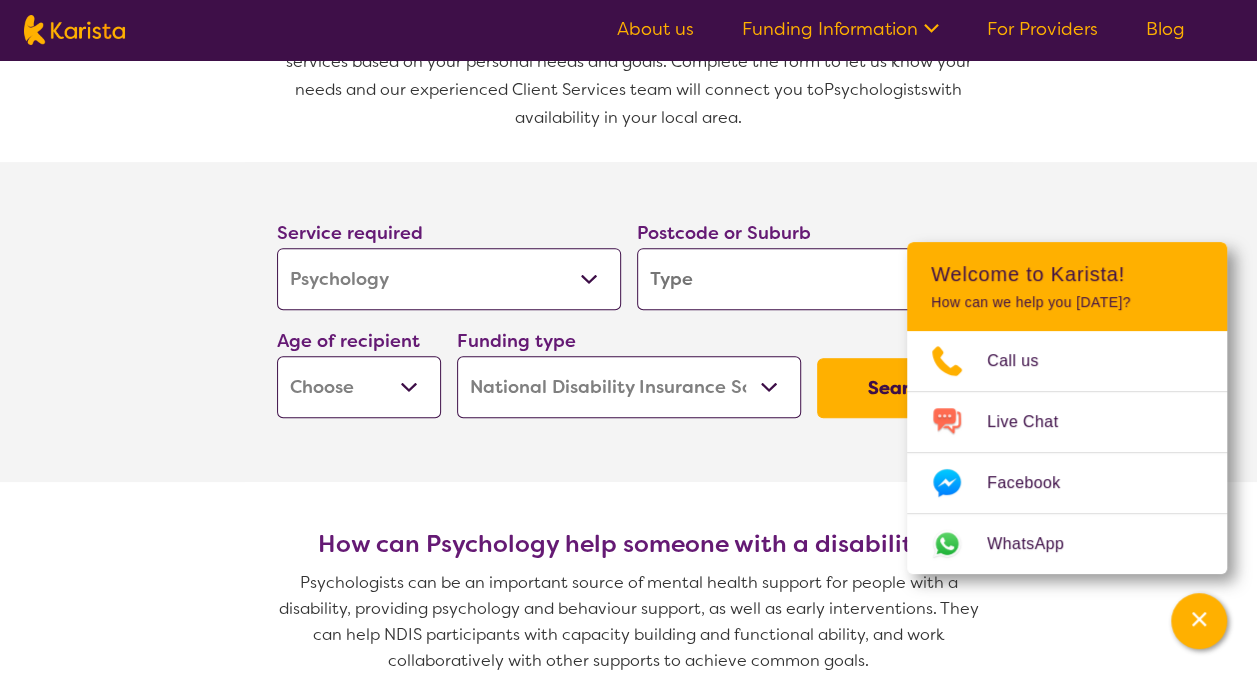 type on "e" 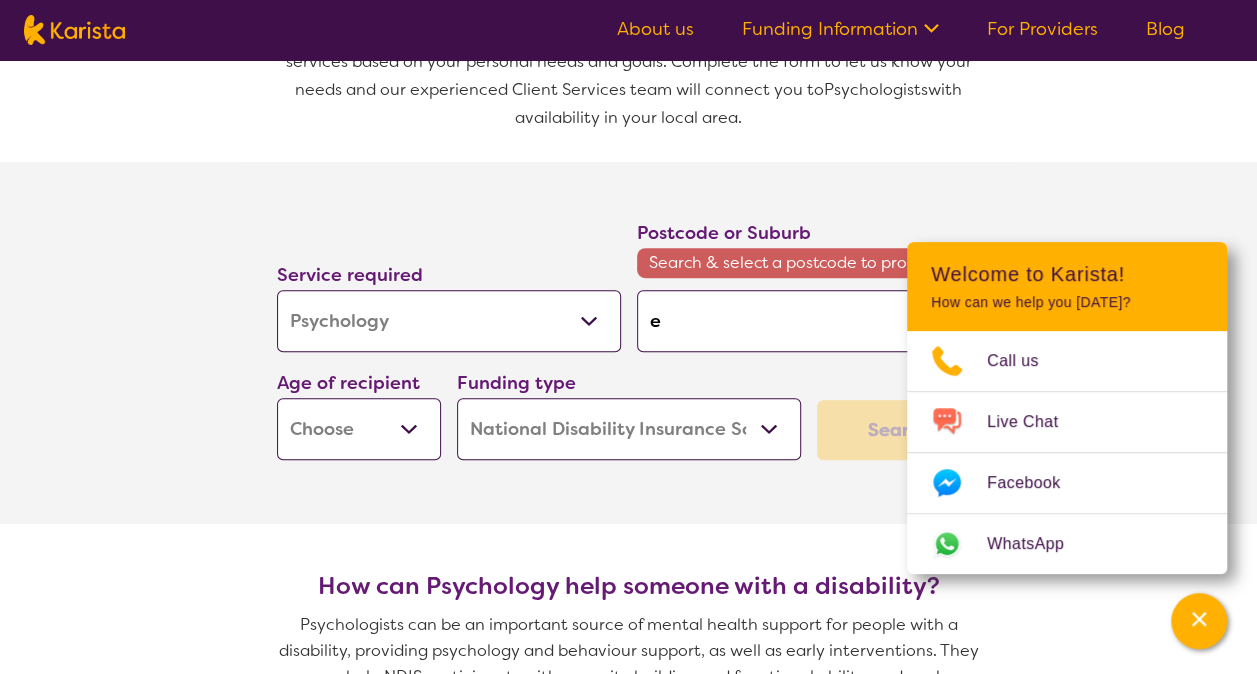 type on "ed" 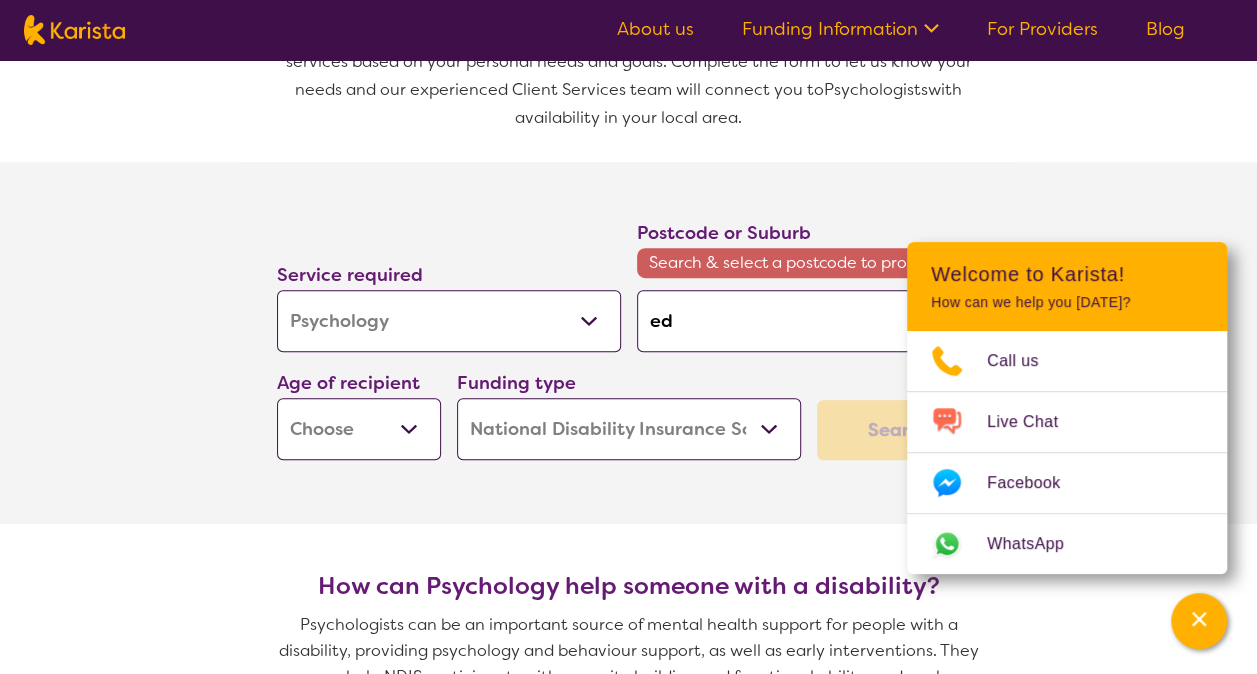 type on "edm" 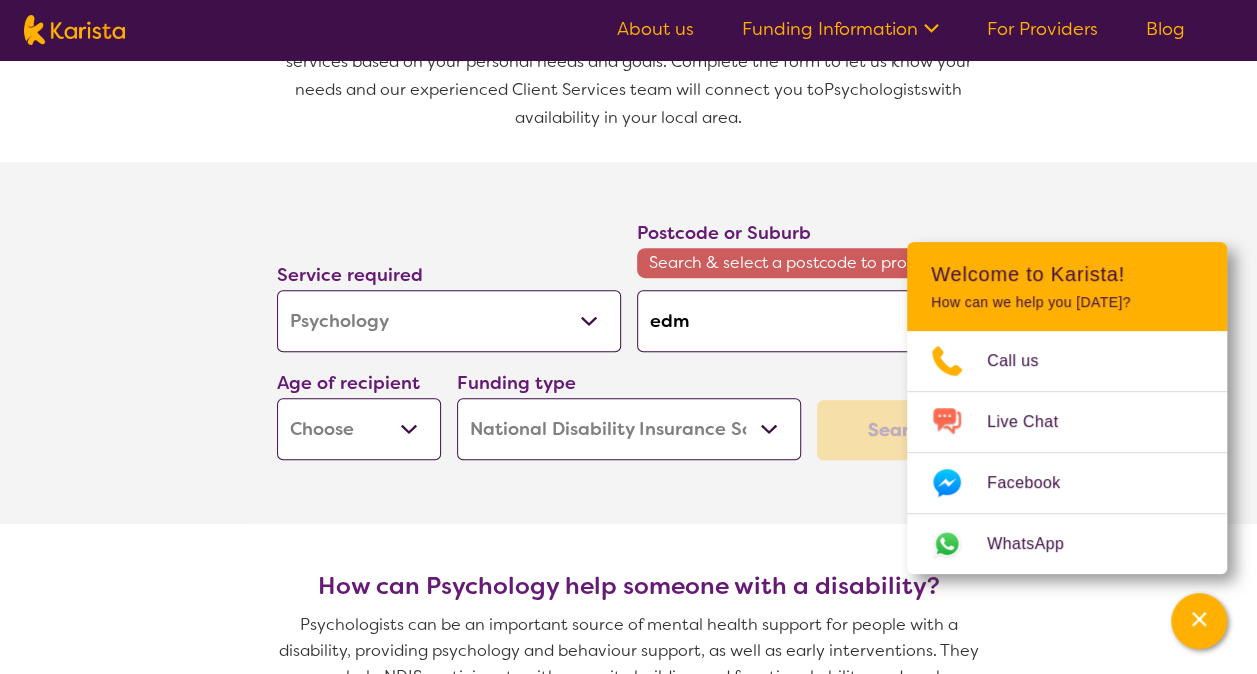 type on "edmo" 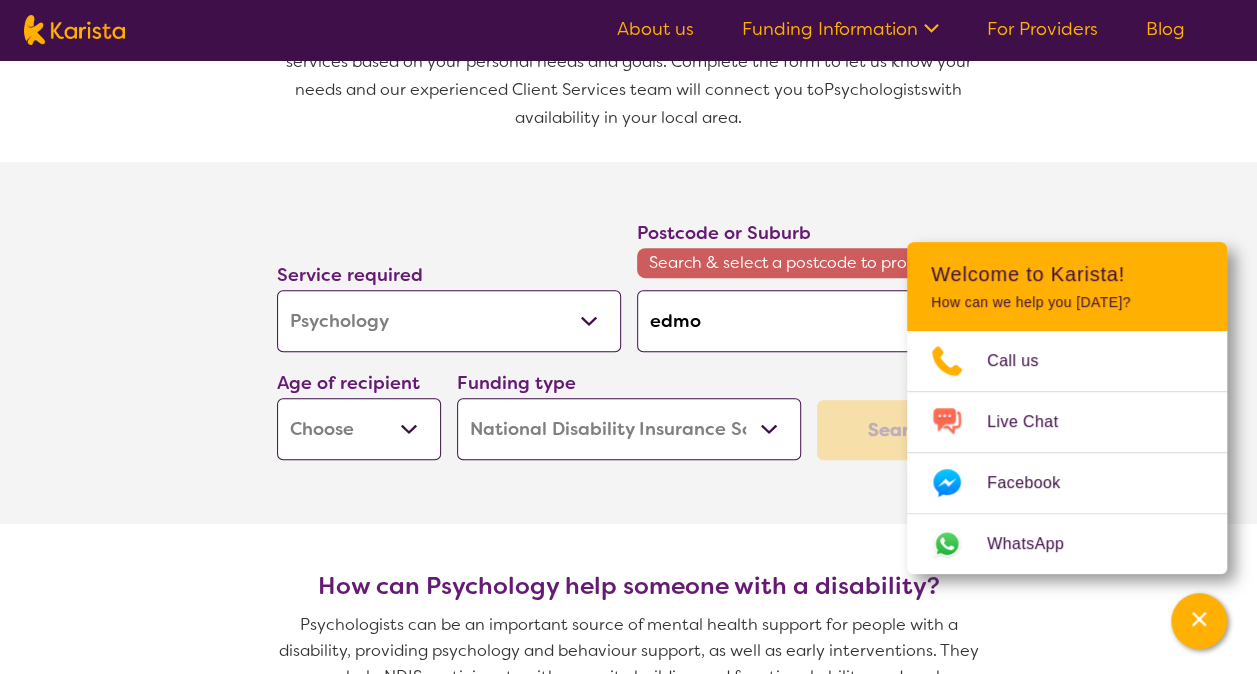 type on "[PERSON_NAME]" 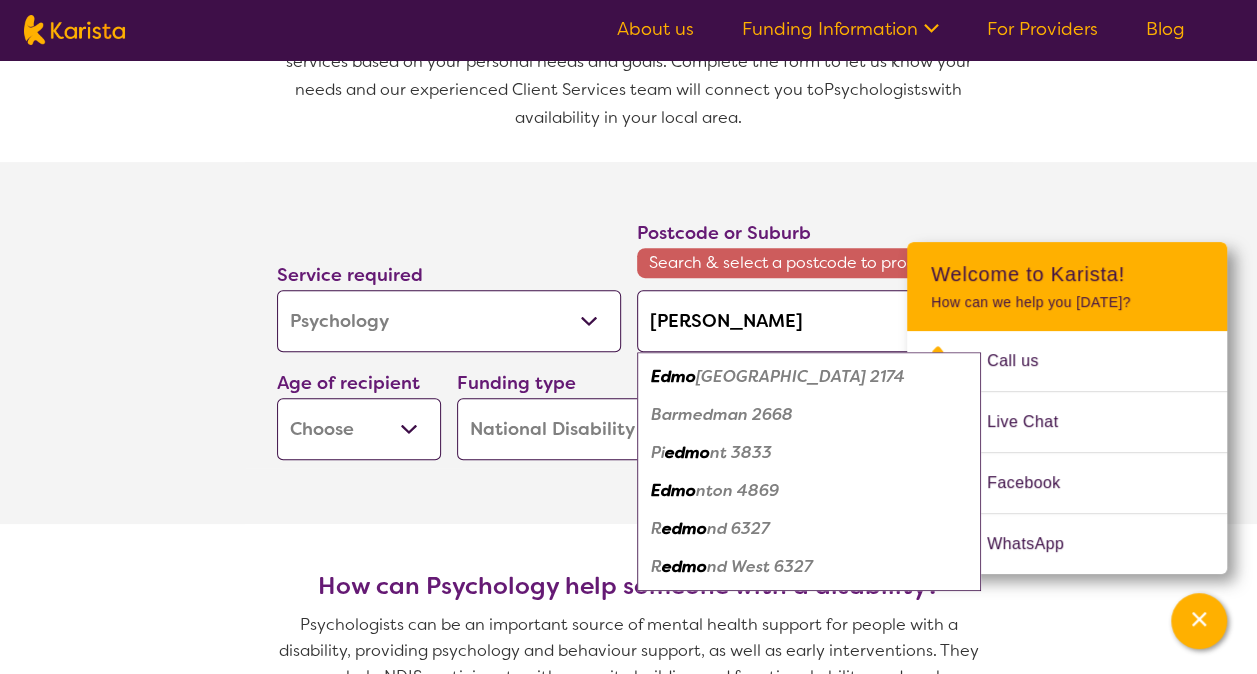 type on "[PERSON_NAME]" 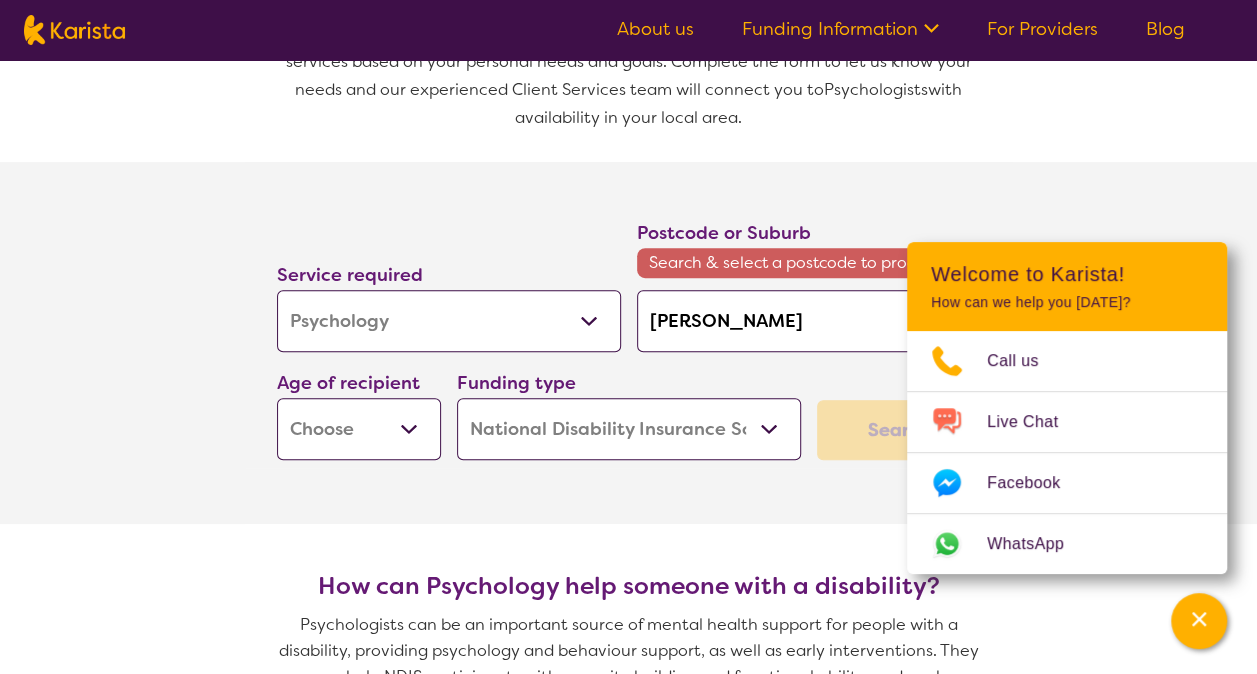 type on "[PERSON_NAME]" 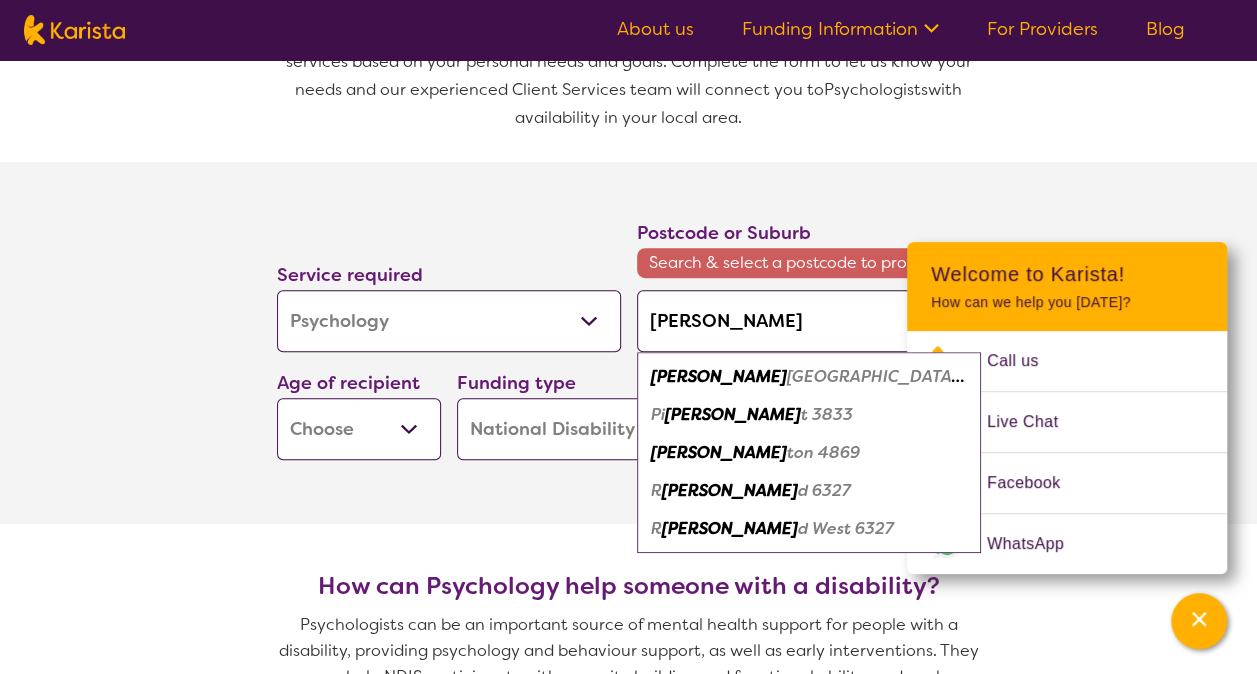 click on "[PERSON_NAME] [GEOGRAPHIC_DATA] 2174" at bounding box center (809, 377) 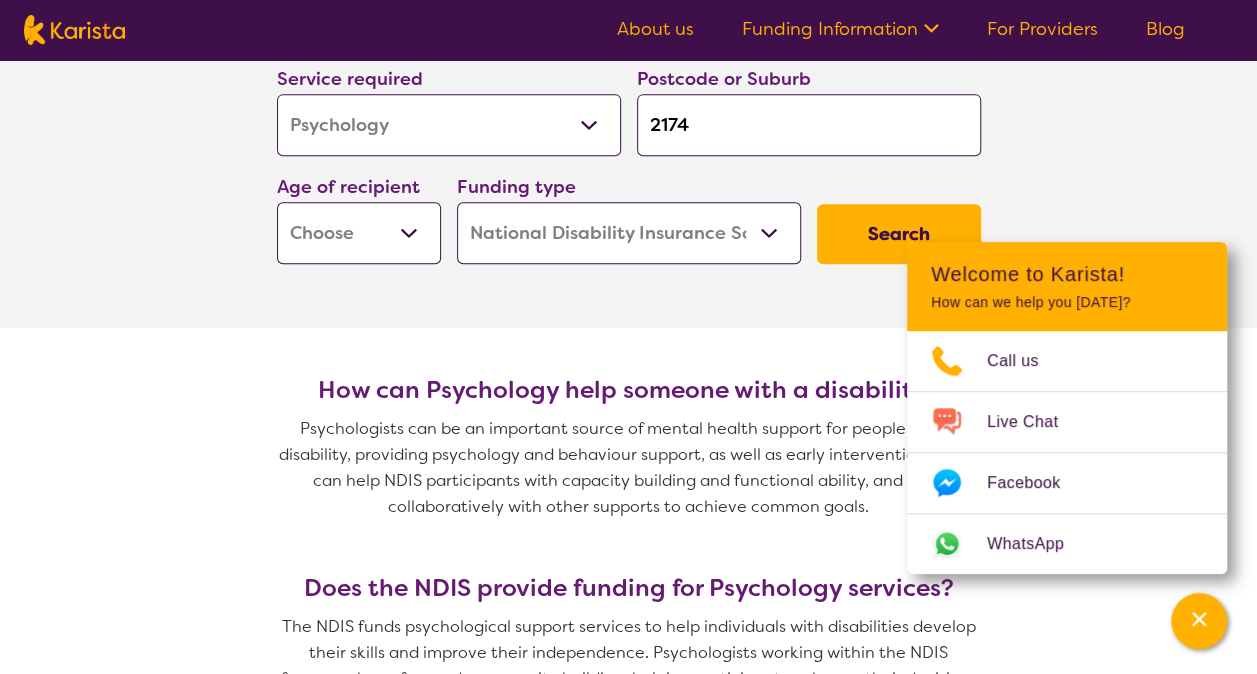 scroll, scrollTop: 497, scrollLeft: 0, axis: vertical 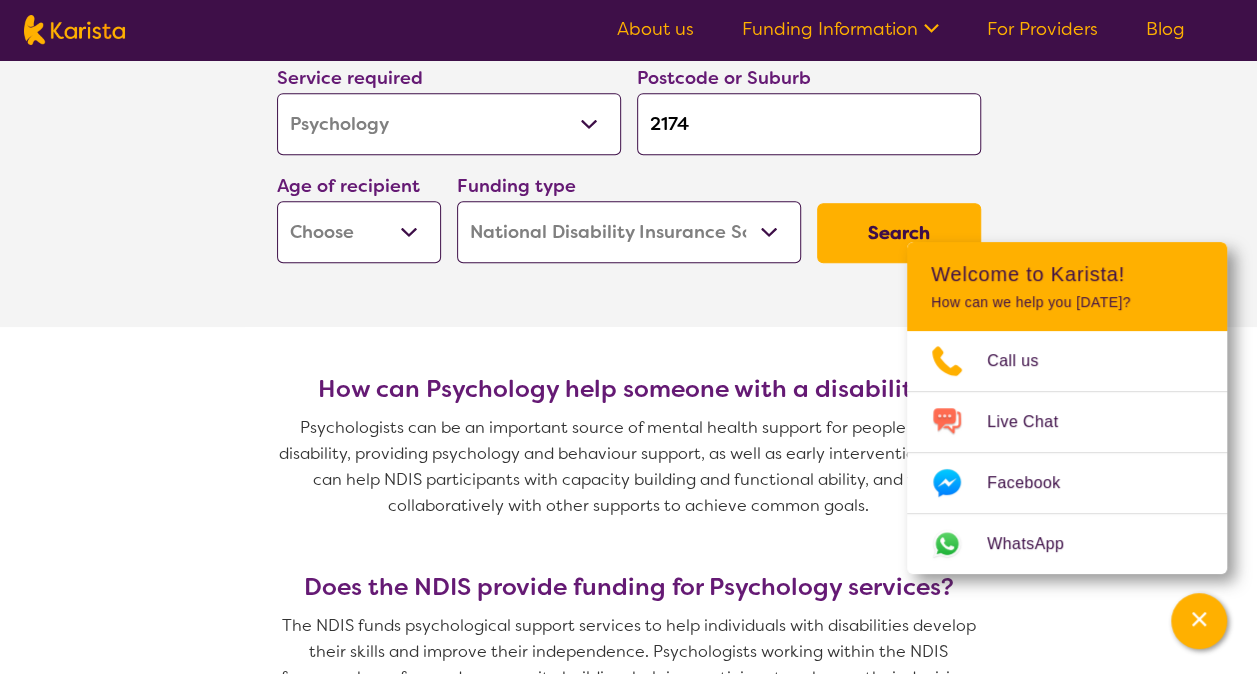 click on "Early Childhood - 0 to 9 Child - 10 to 11 Adolescent - 12 to 17 Adult - 18 to 64 Aged - [DEMOGRAPHIC_DATA]+" at bounding box center (359, 232) 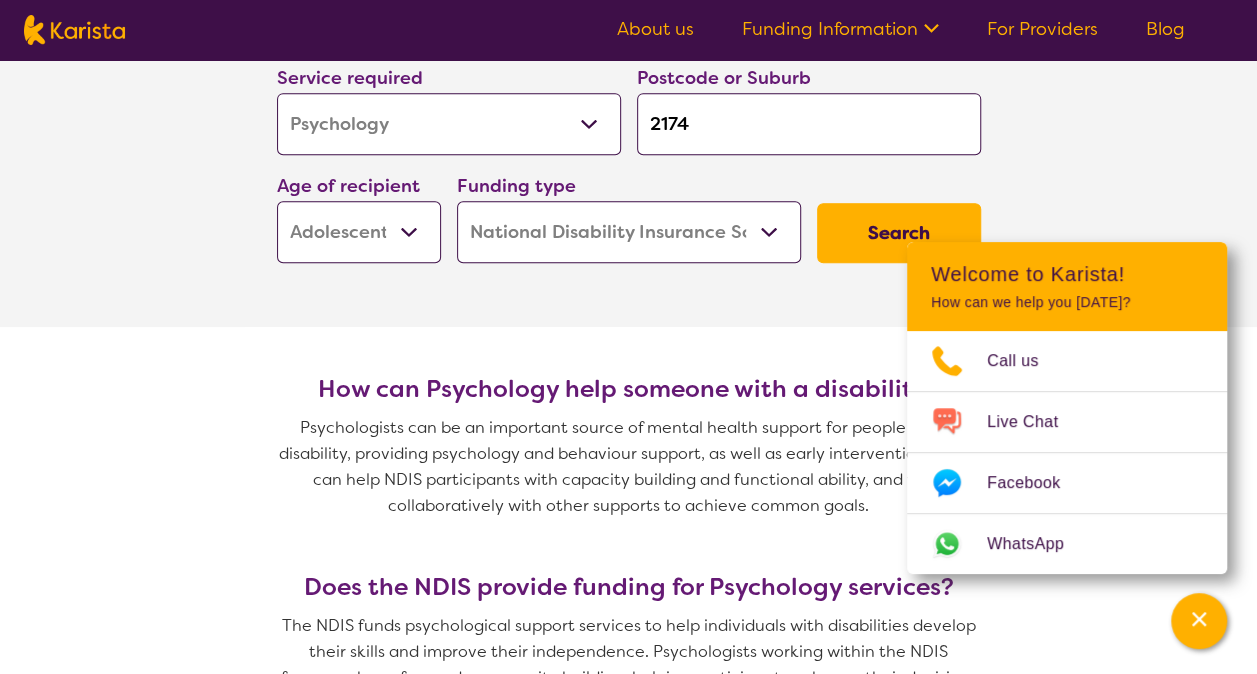 click on "Early Childhood - 0 to 9 Child - 10 to 11 Adolescent - 12 to 17 Adult - 18 to 64 Aged - [DEMOGRAPHIC_DATA]+" at bounding box center (359, 232) 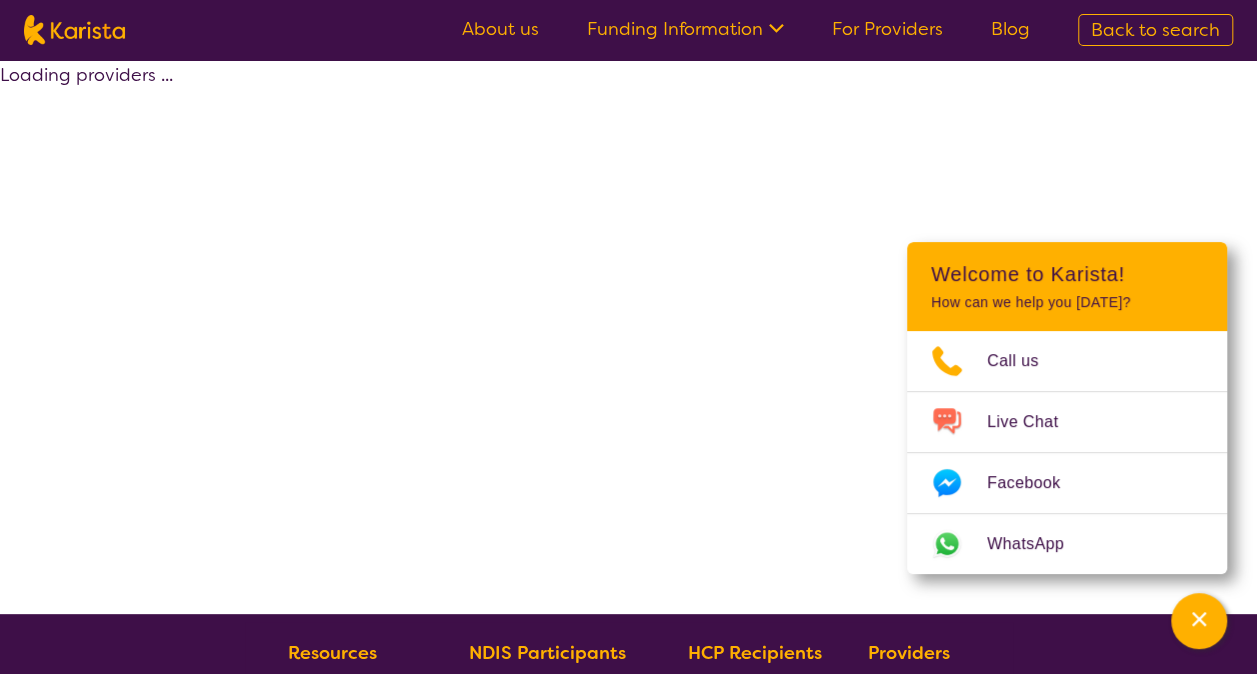 select on "by_score" 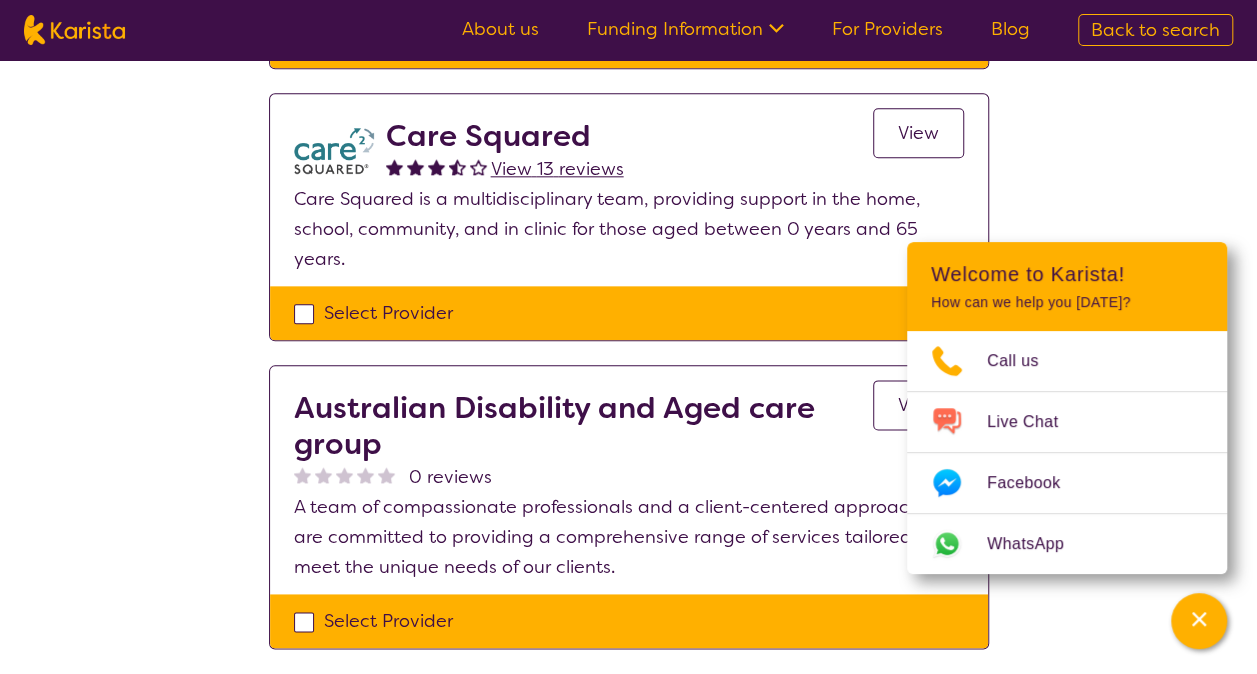 scroll, scrollTop: 1046, scrollLeft: 0, axis: vertical 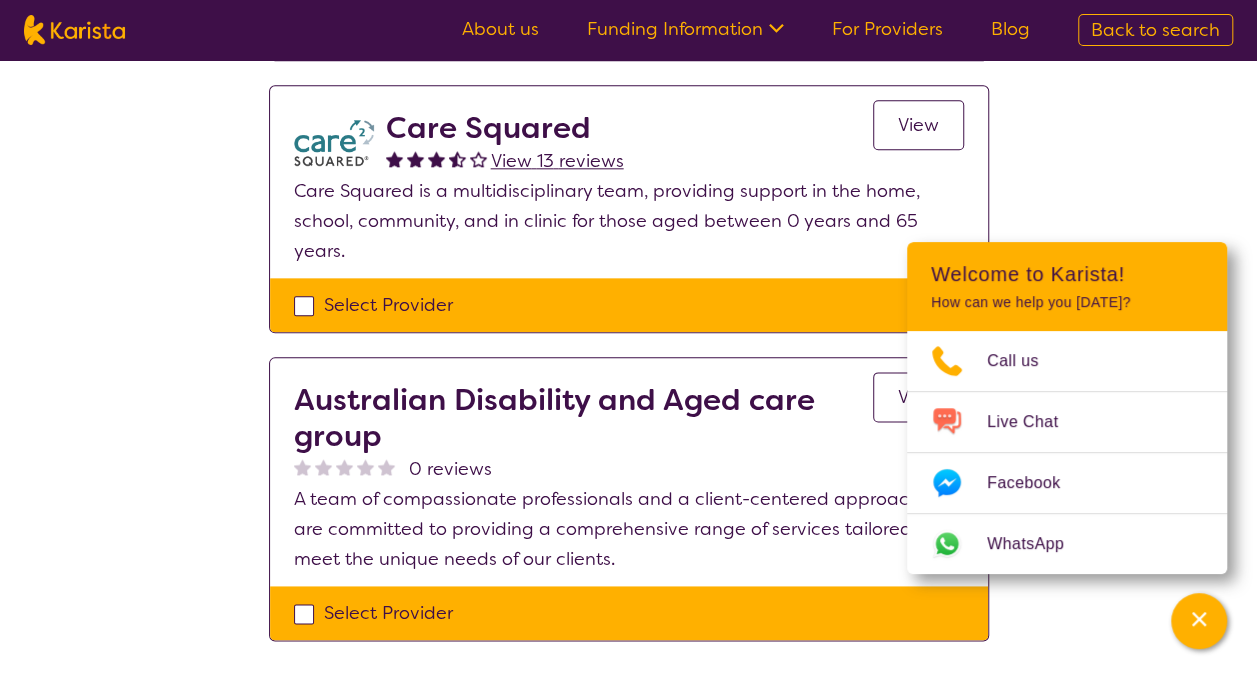 click on "Care Squared is a multidisciplinary team, providing support in the home, school, community, and in clinic for those aged between 0 years and 65 years." at bounding box center (629, 221) 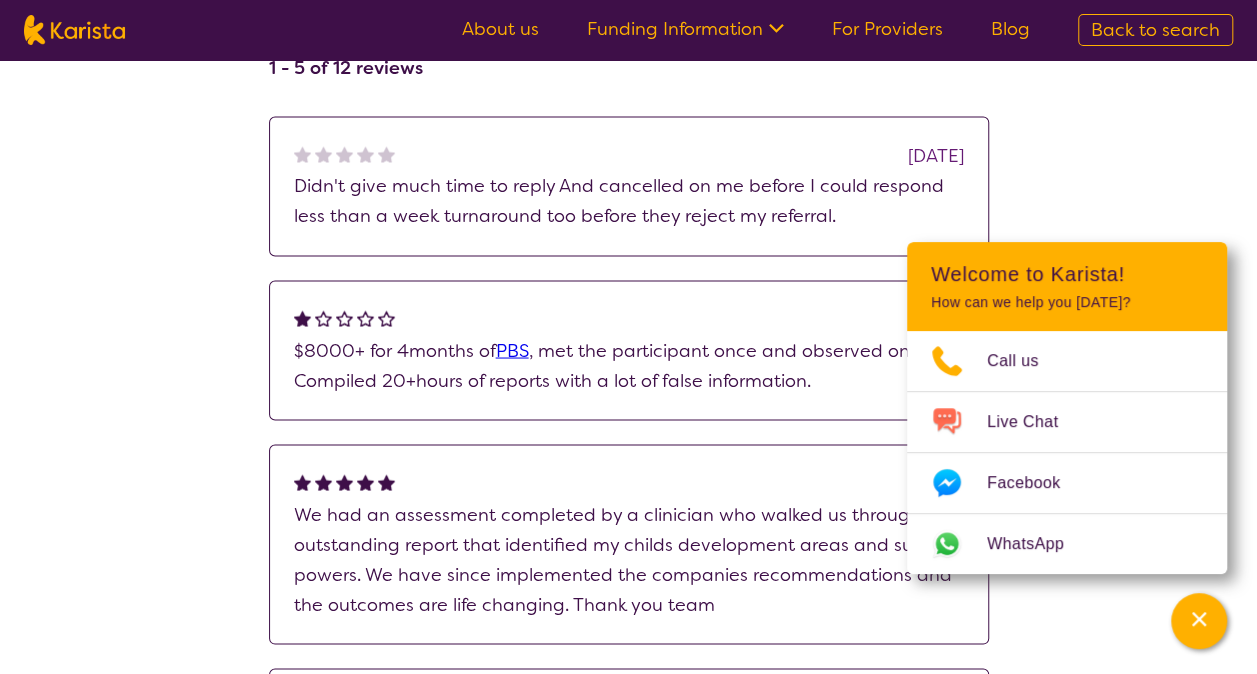 scroll, scrollTop: 1650, scrollLeft: 0, axis: vertical 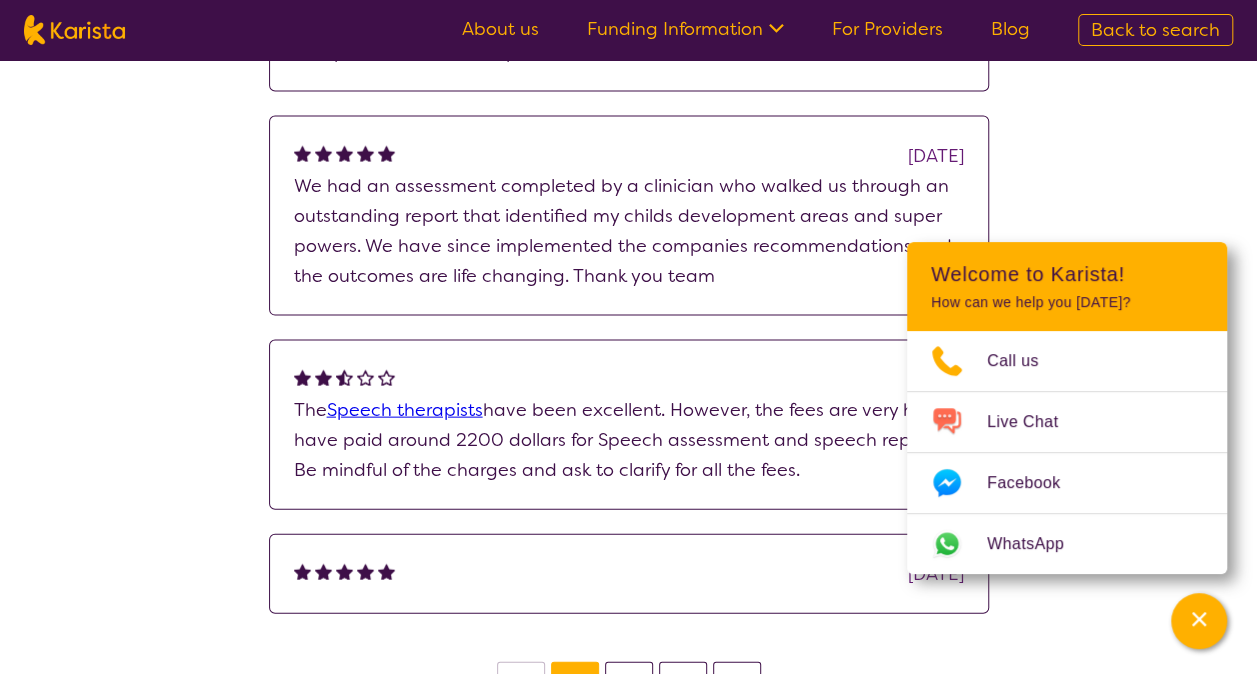 select on "by_score" 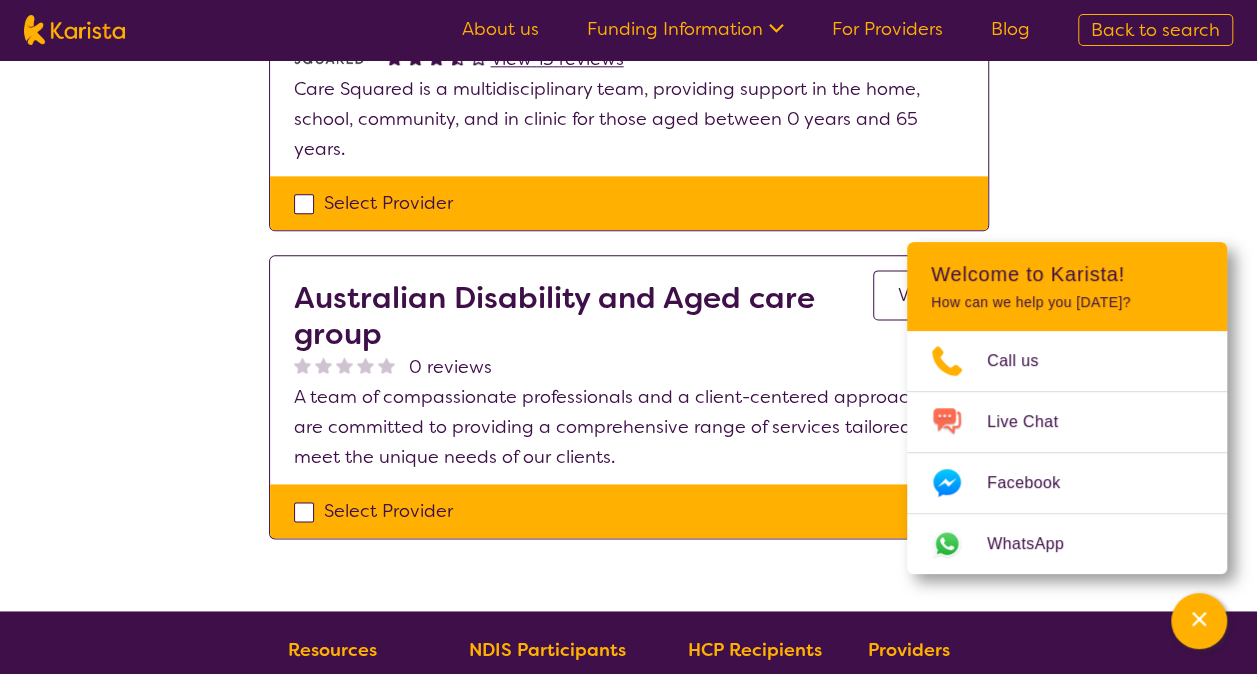 scroll, scrollTop: 497, scrollLeft: 0, axis: vertical 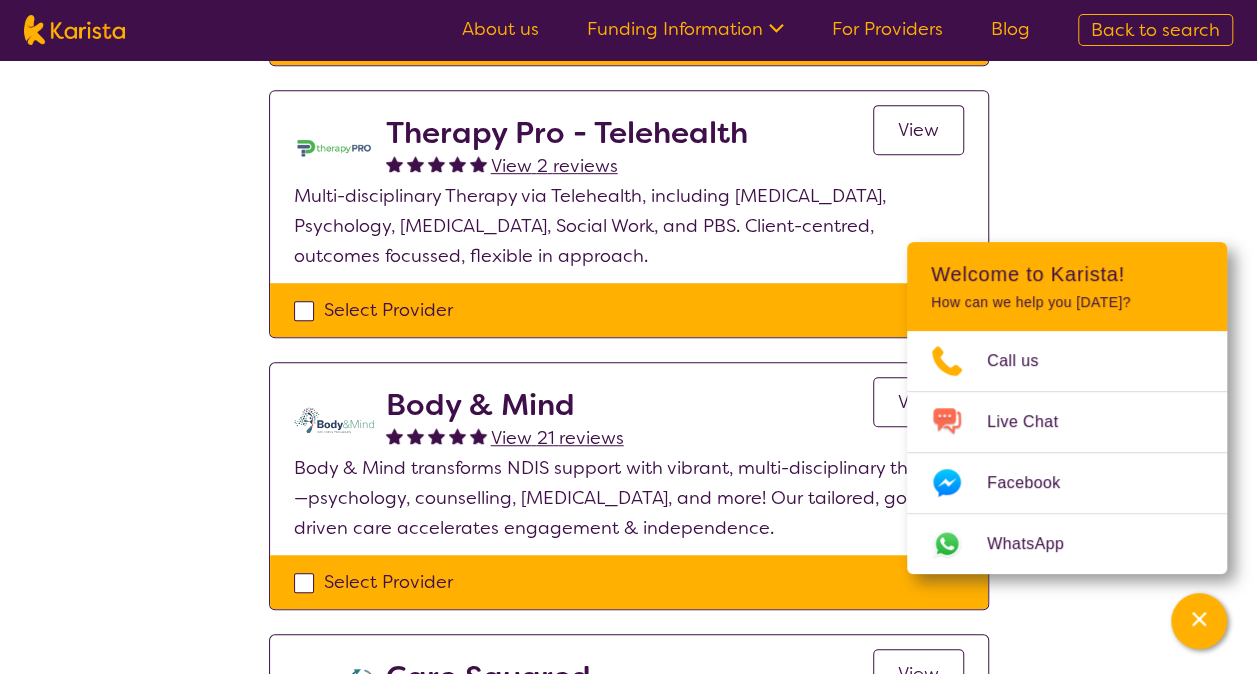 select on "Psychology" 